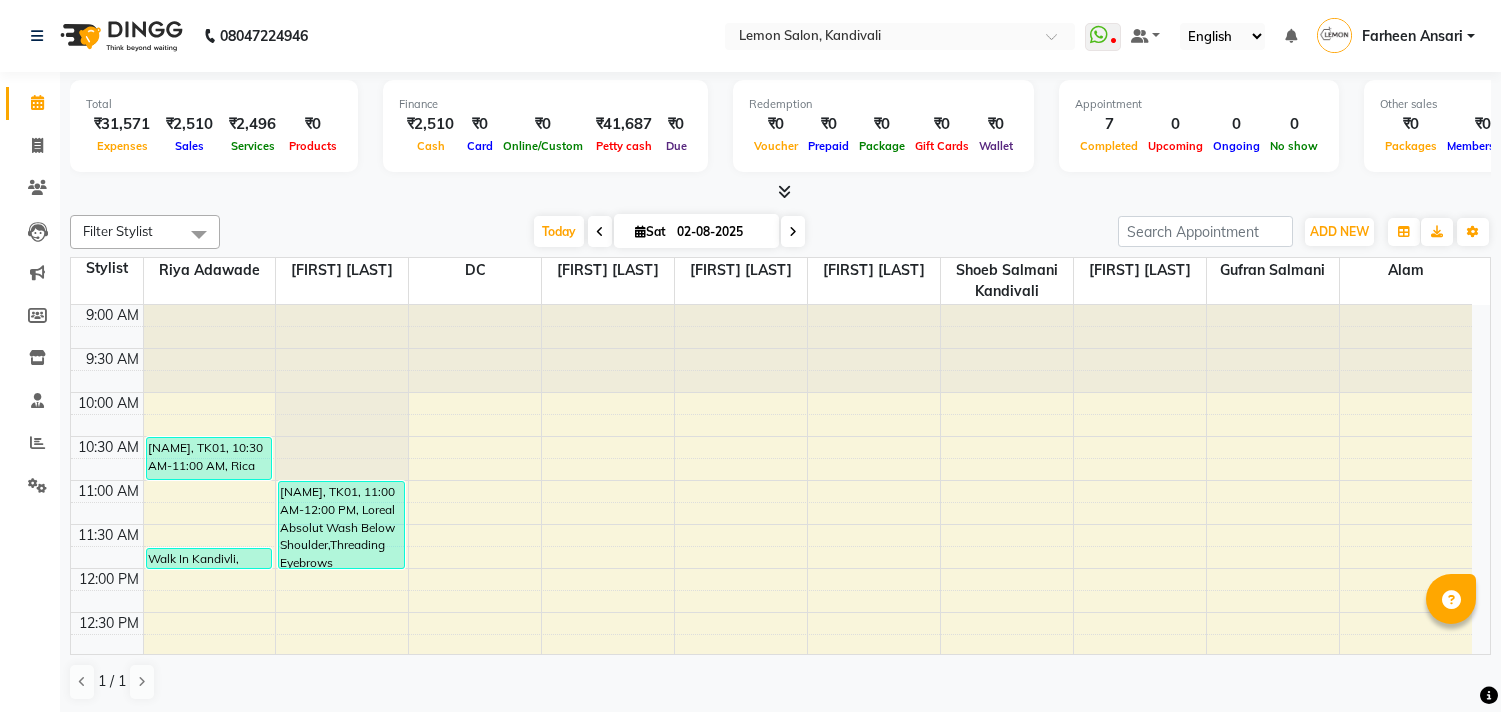 scroll, scrollTop: 0, scrollLeft: 0, axis: both 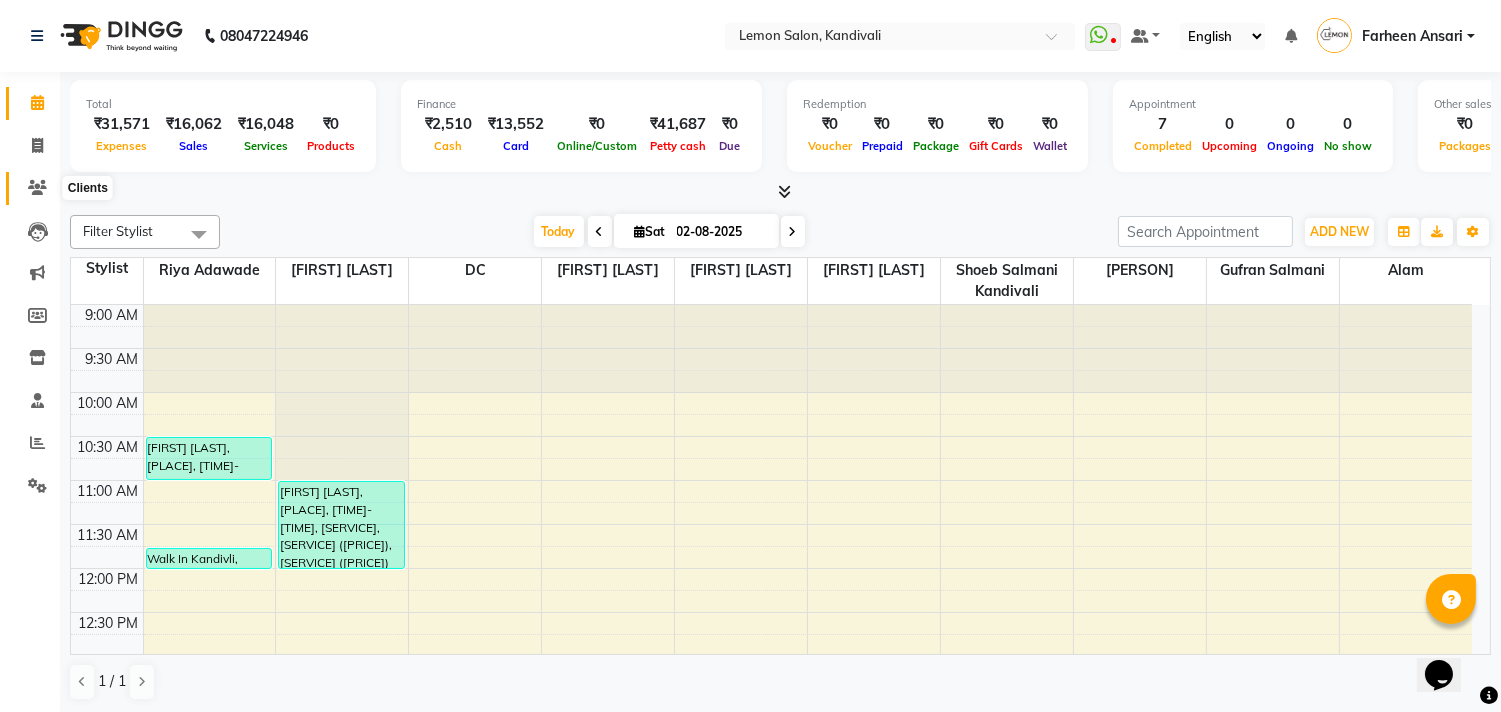 click 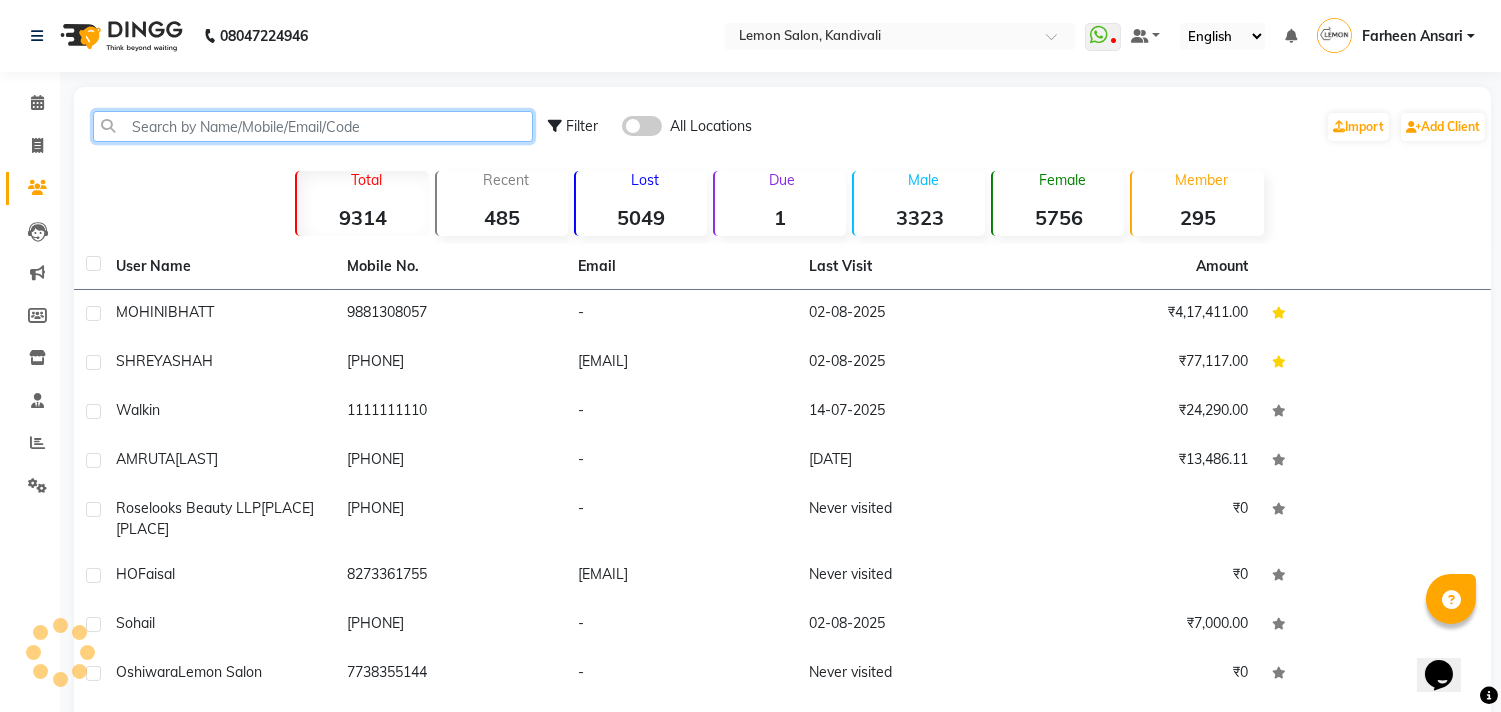 click 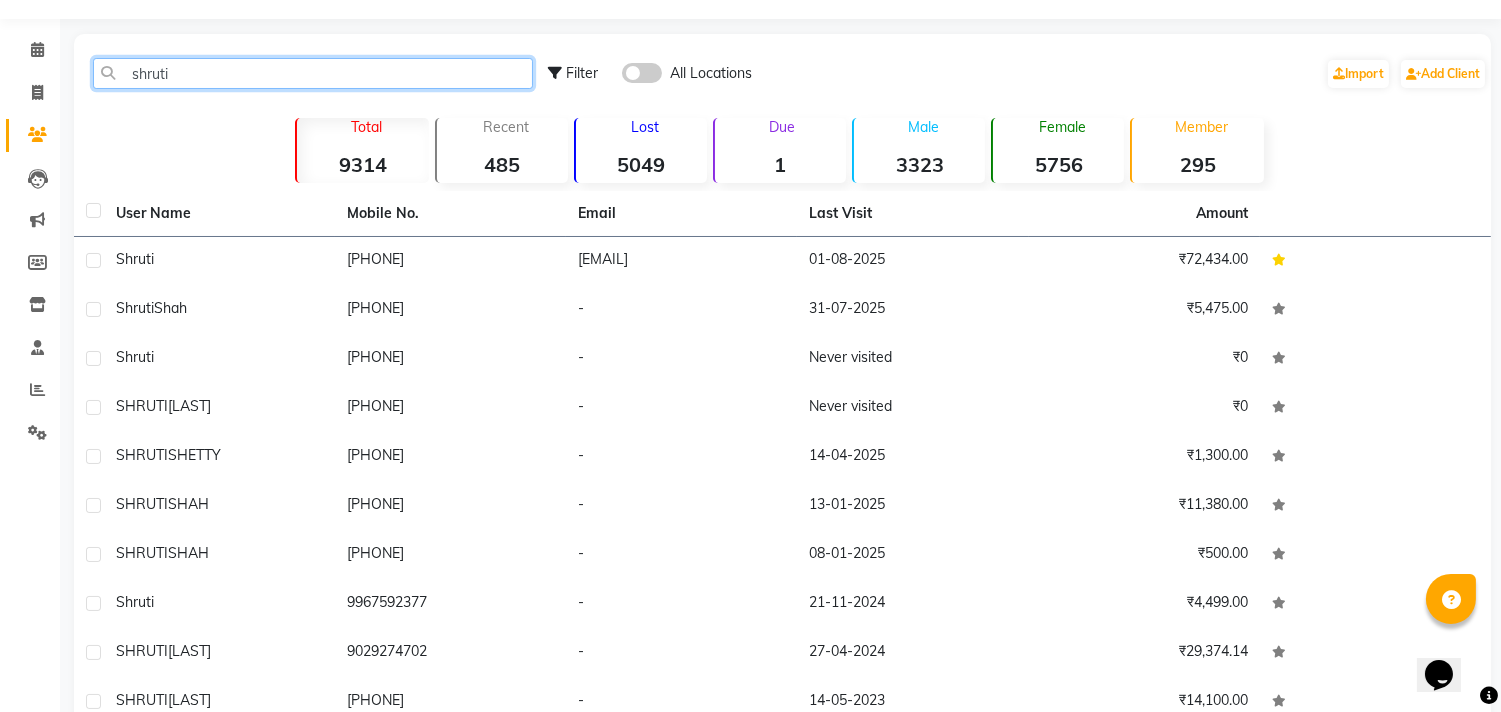 scroll, scrollTop: 0, scrollLeft: 0, axis: both 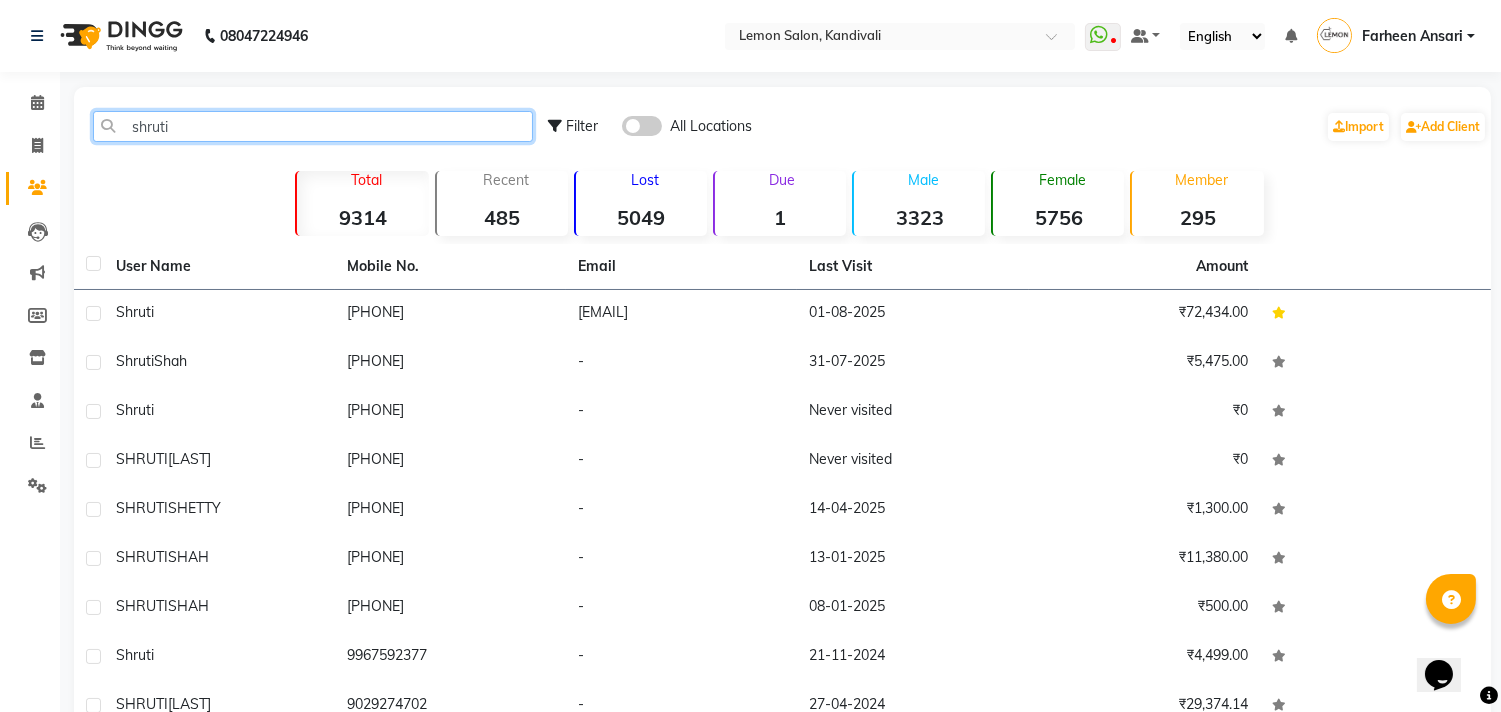 click on "shruti" 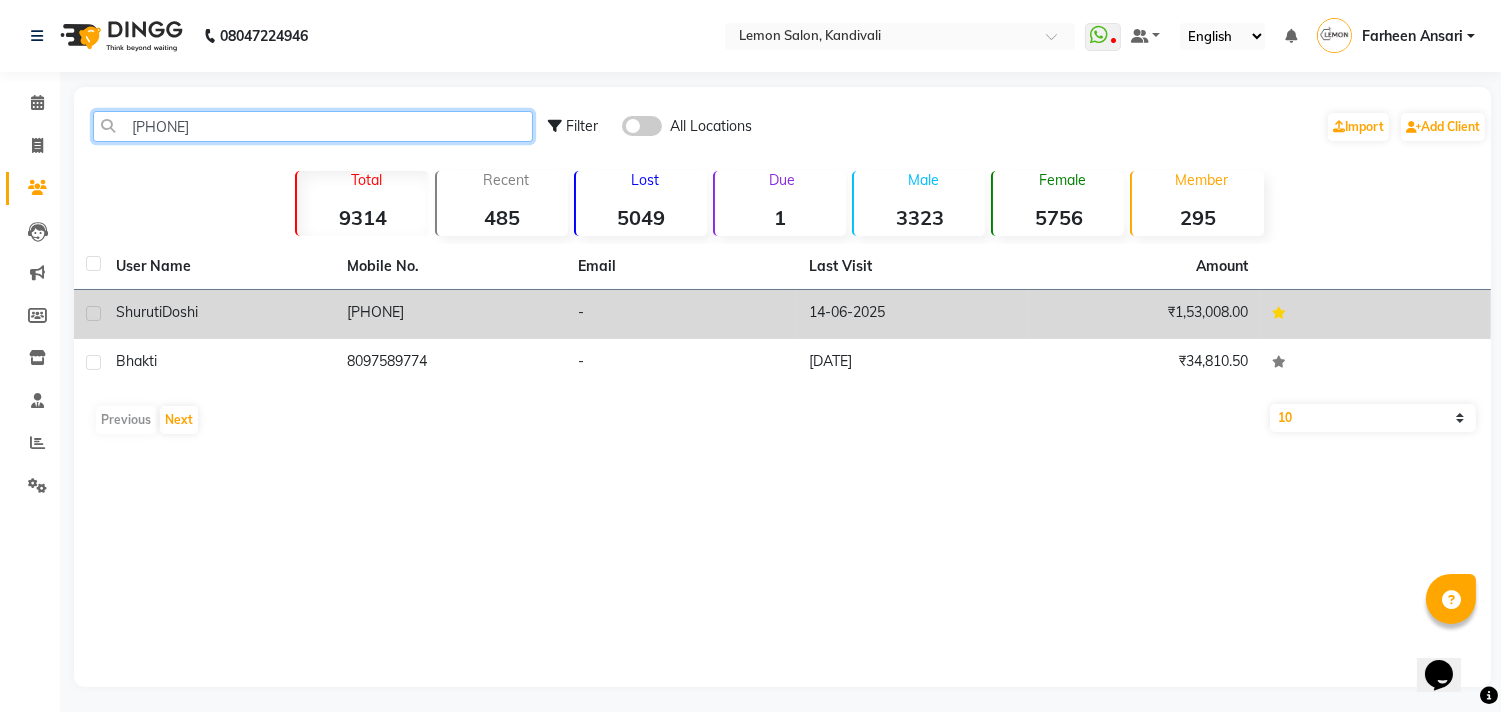 type on "8097589" 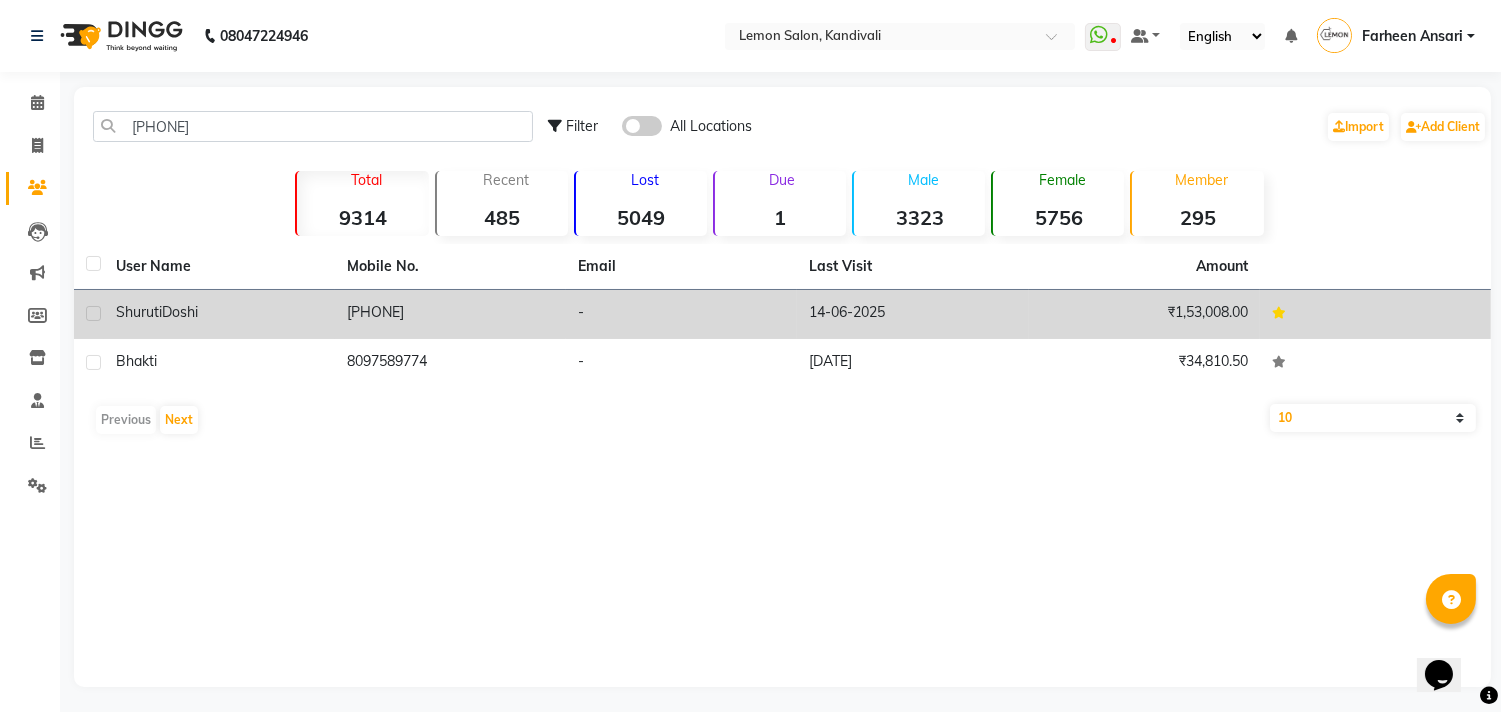 click on "8097589771" 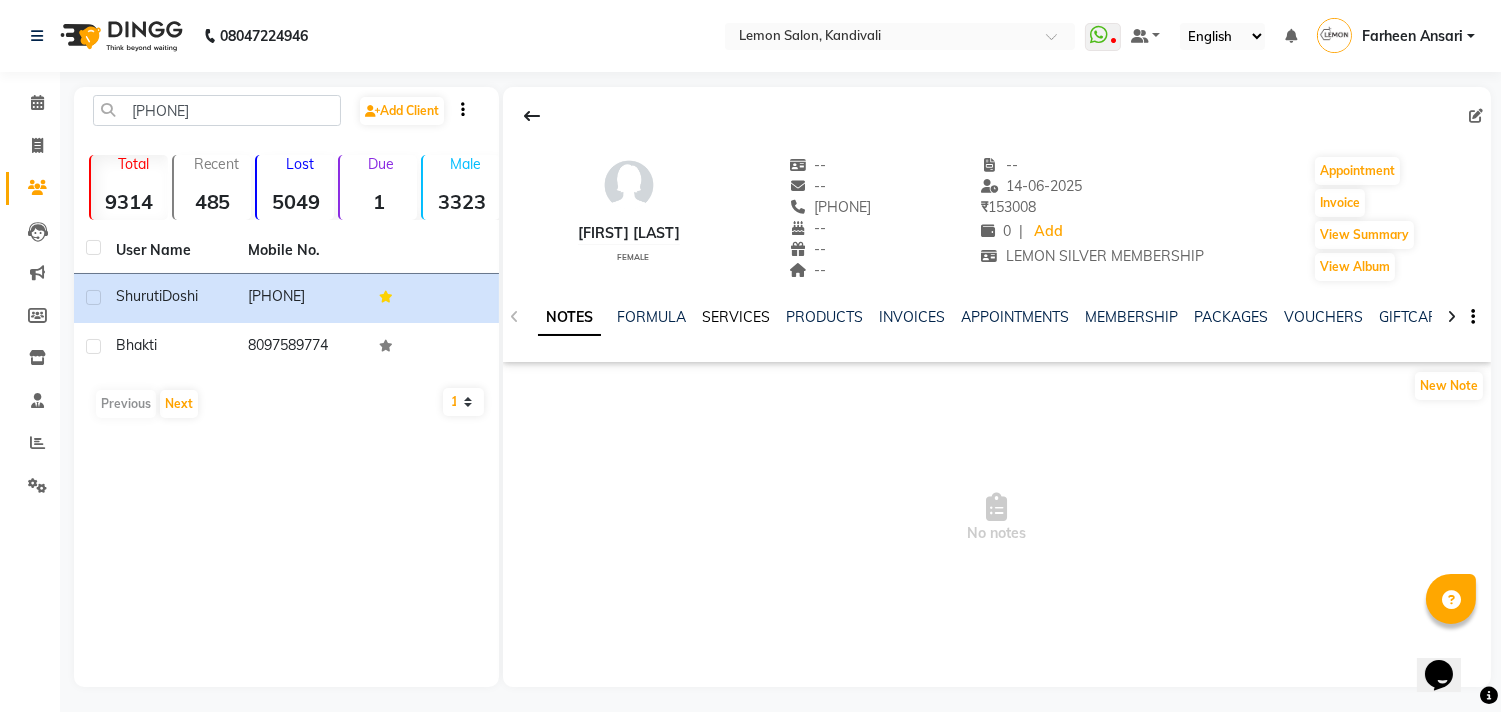 click on "SERVICES" 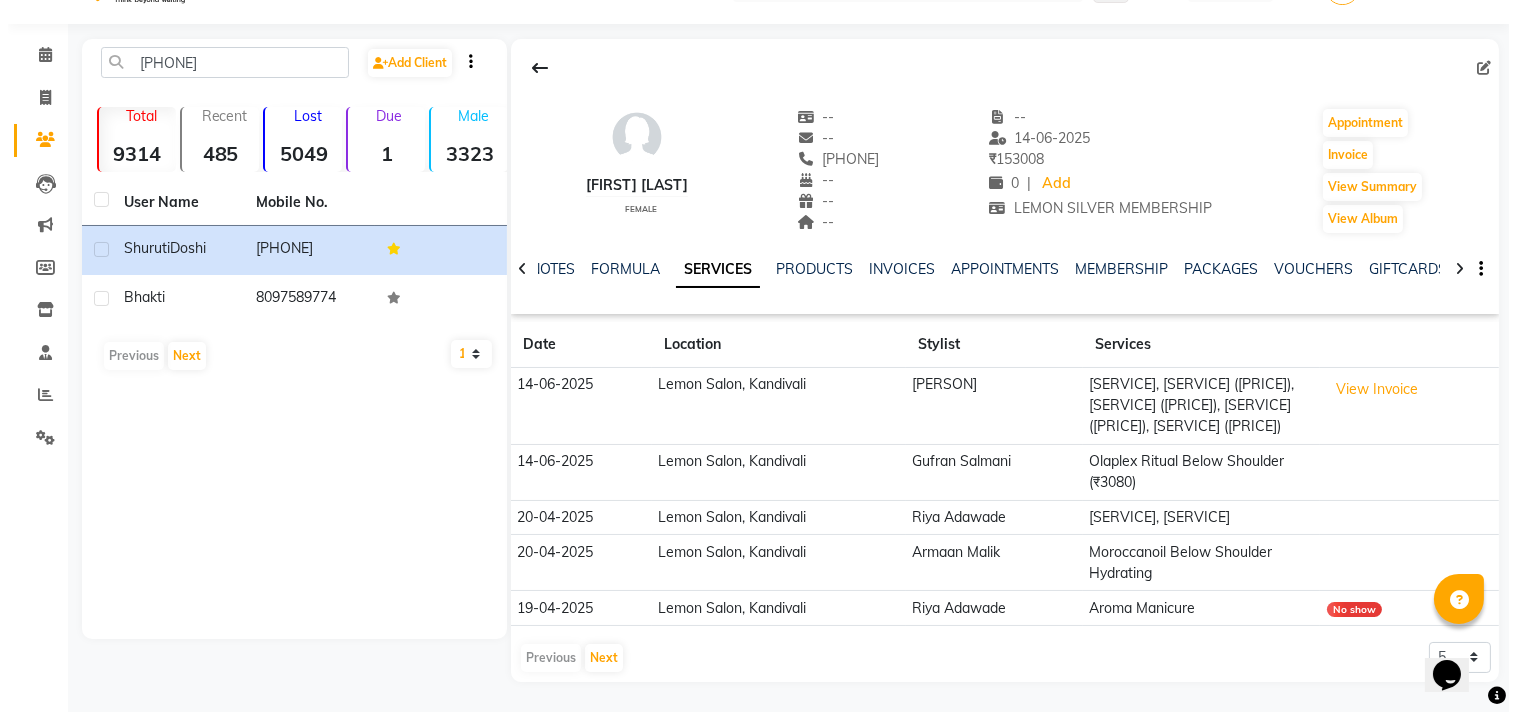 scroll, scrollTop: 111, scrollLeft: 0, axis: vertical 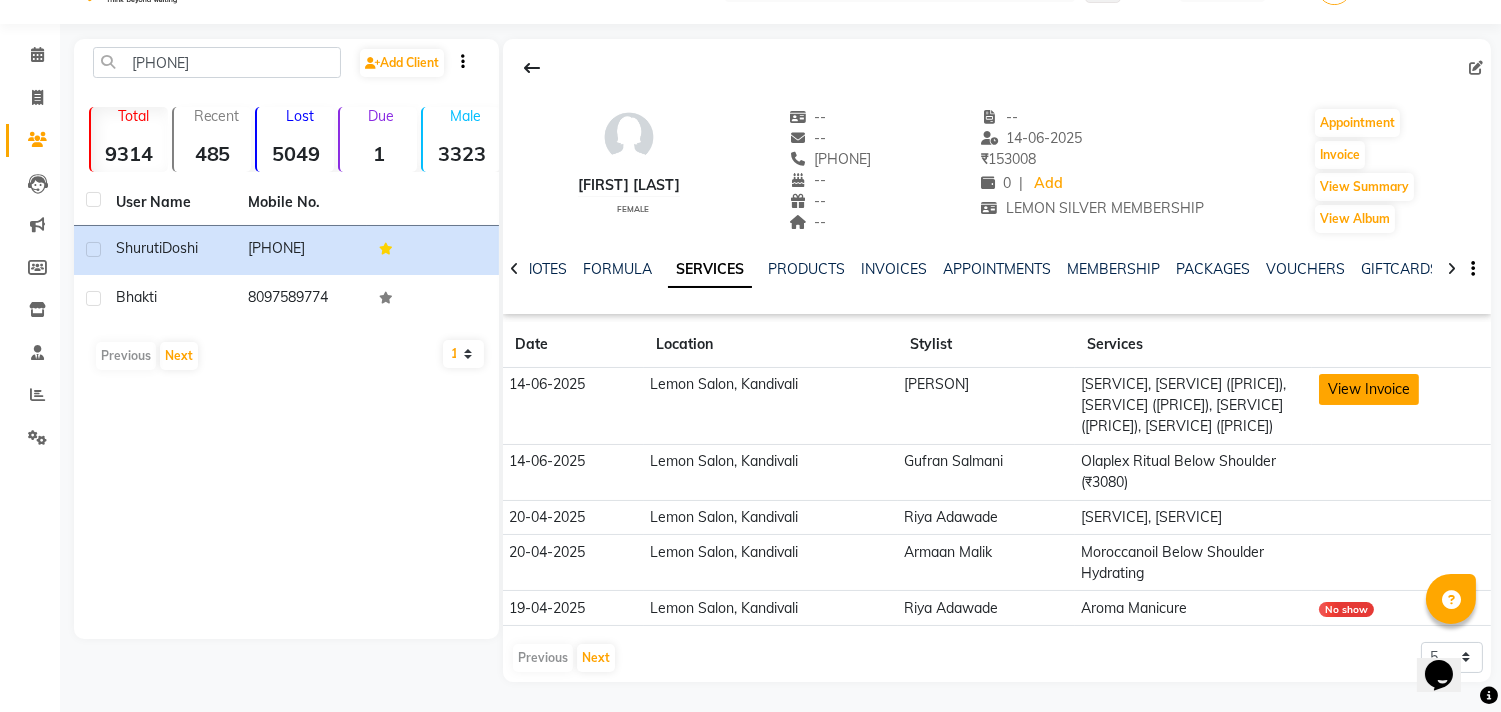 click on "View Invoice" 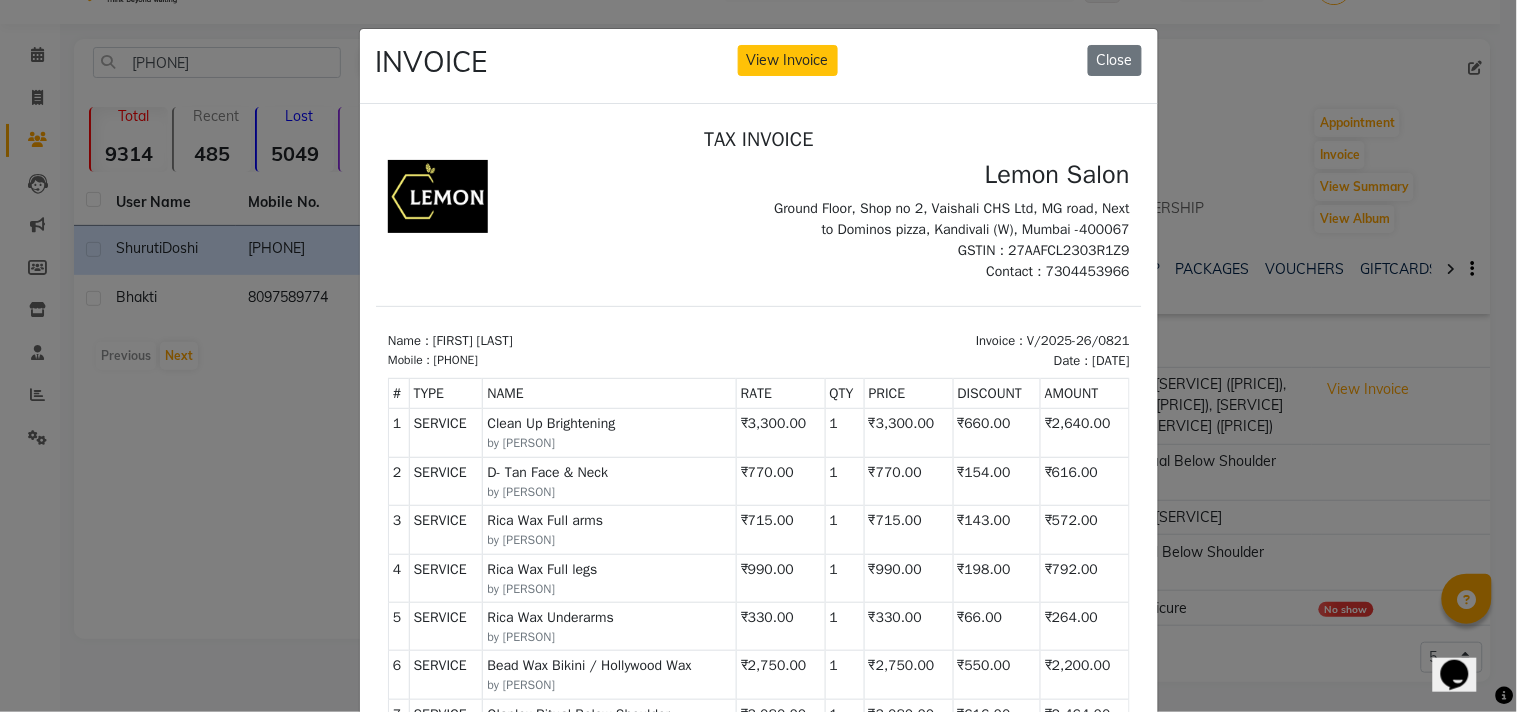 scroll, scrollTop: 16, scrollLeft: 0, axis: vertical 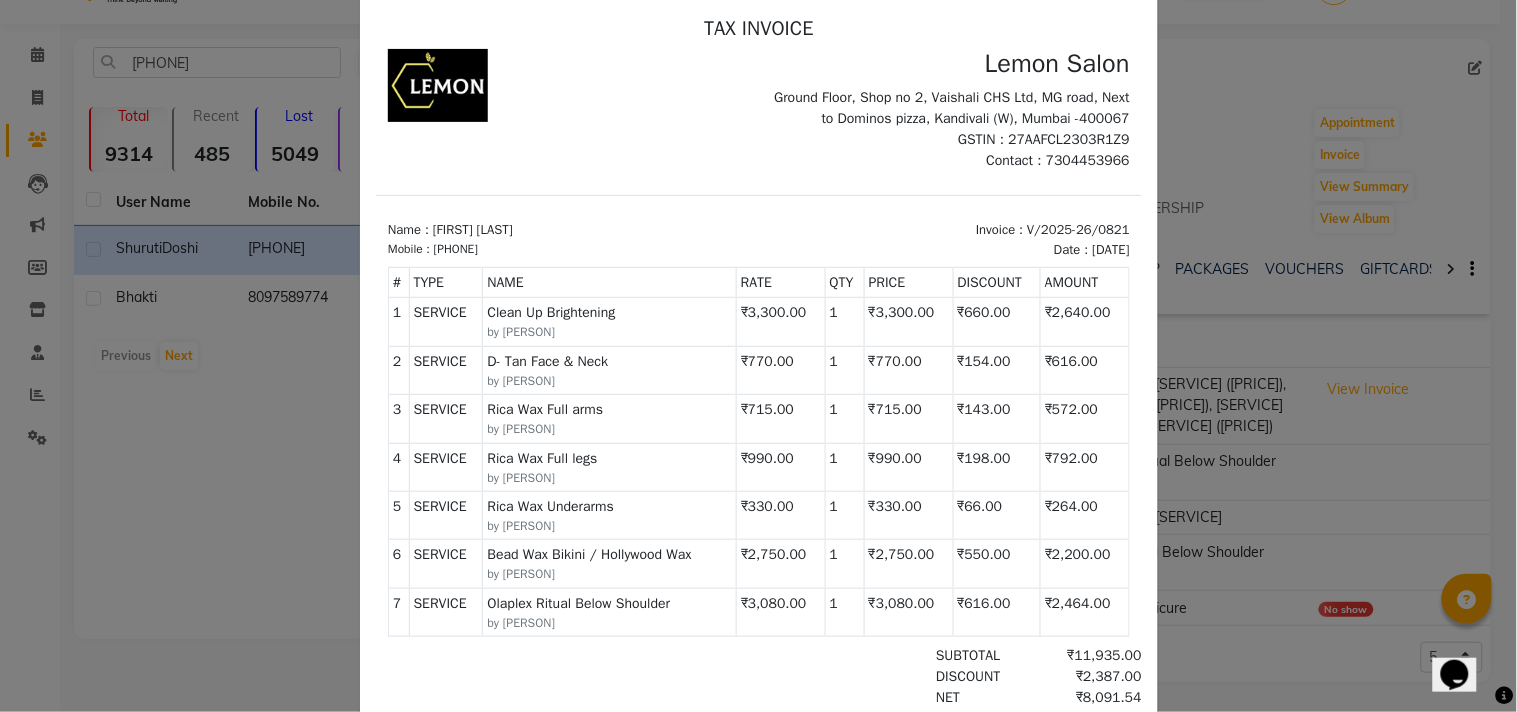 click on "INVOICE View Invoice Close" 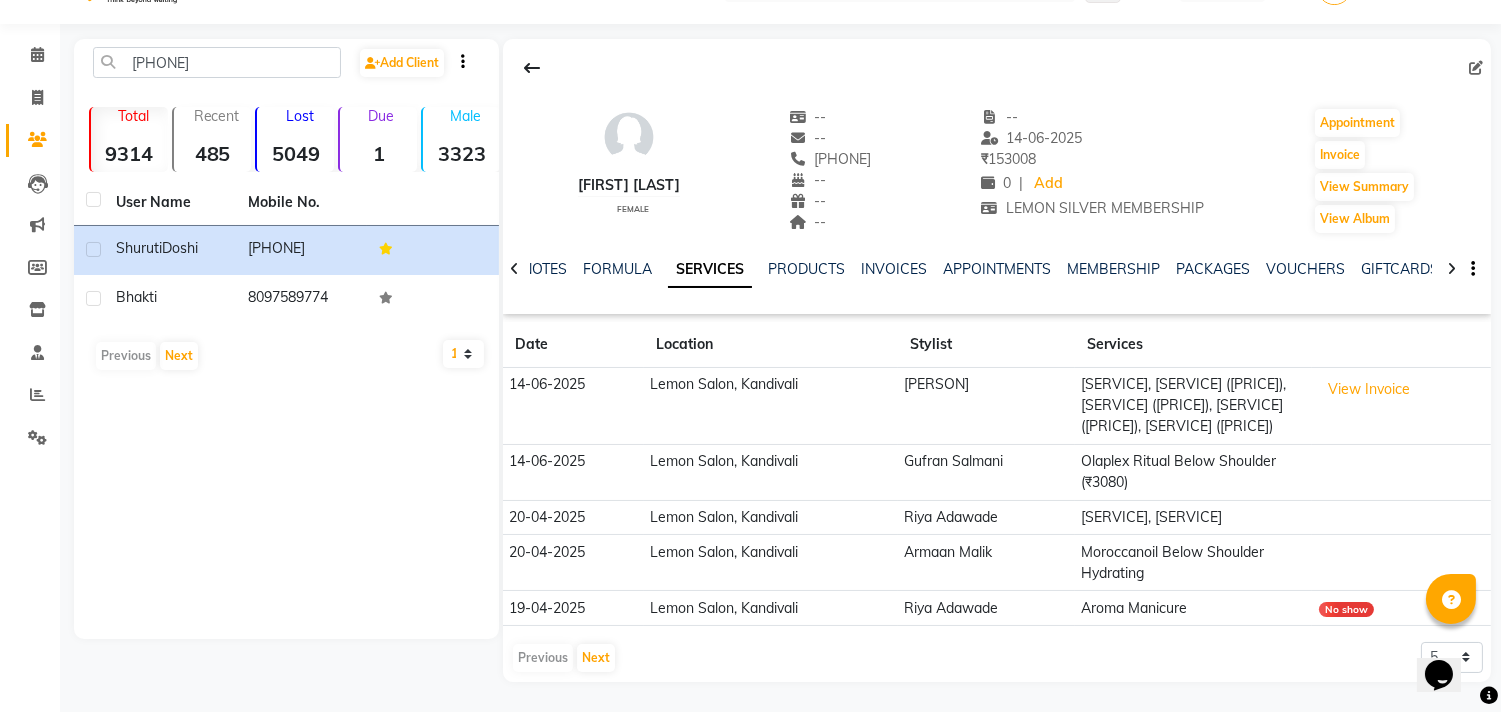 scroll, scrollTop: 42, scrollLeft: 0, axis: vertical 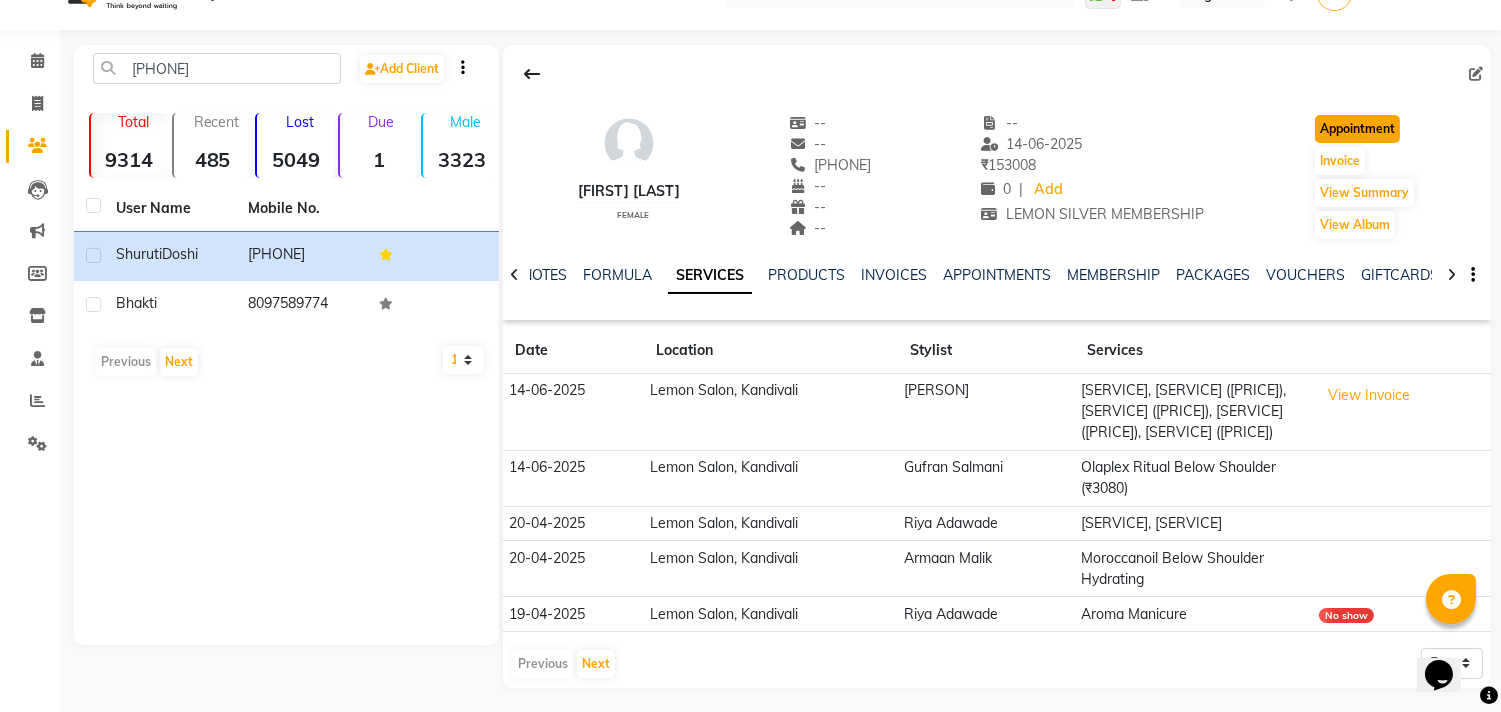 click on "Appointment" 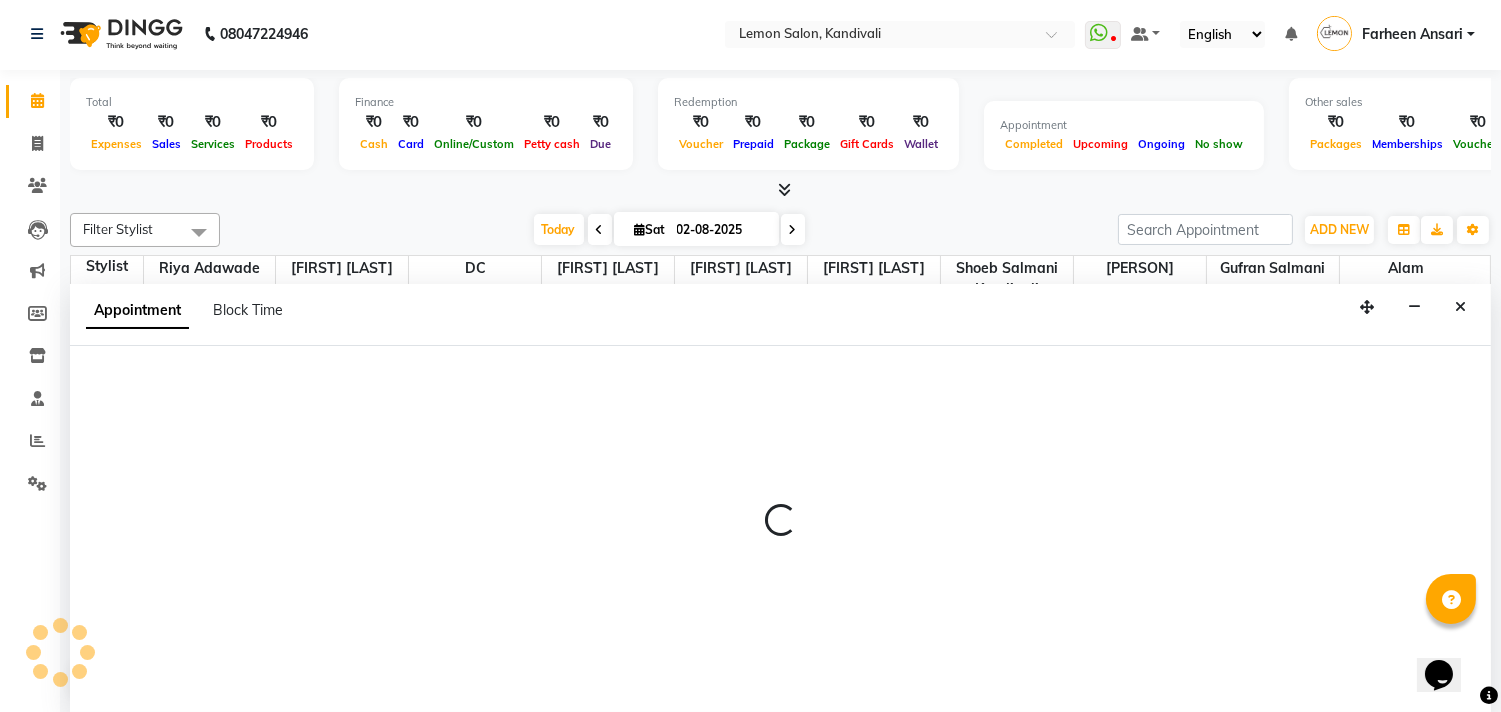 scroll, scrollTop: 0, scrollLeft: 0, axis: both 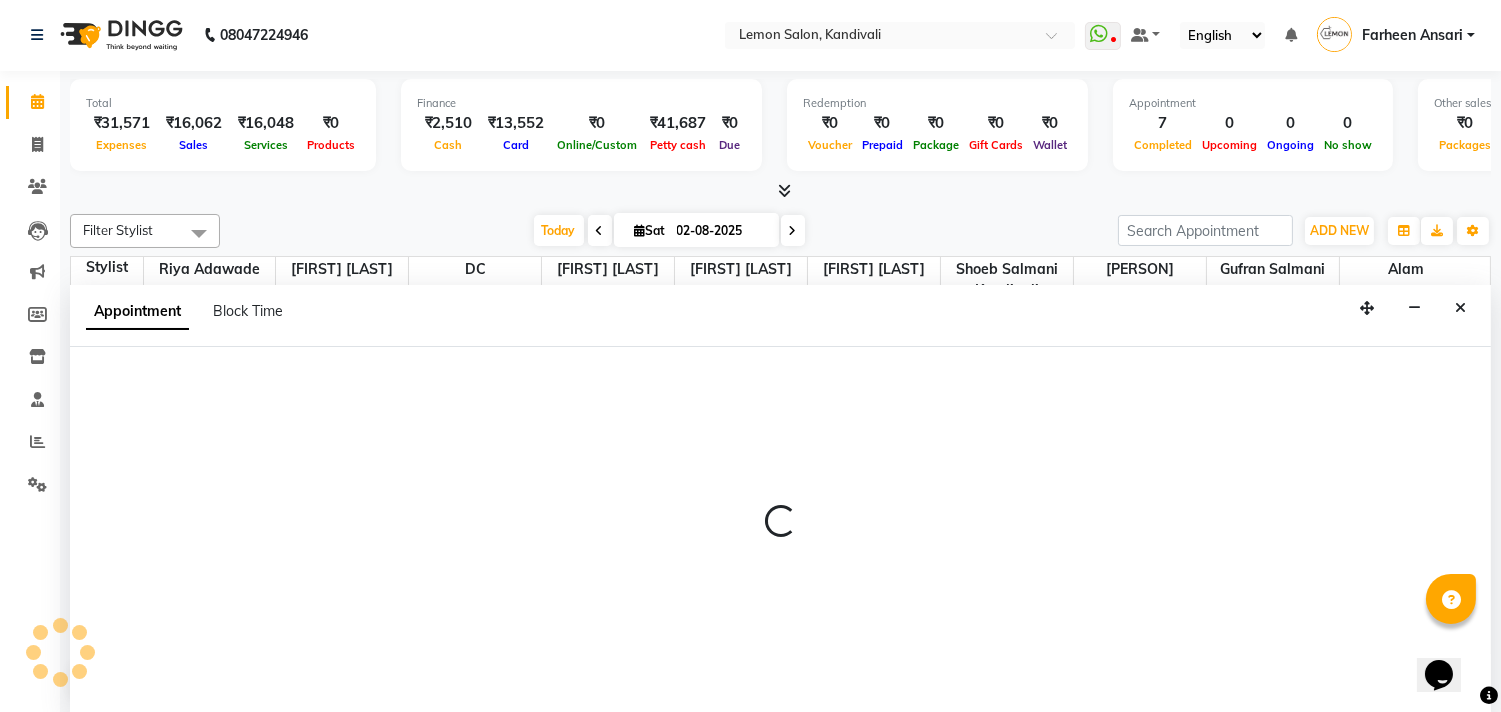 select on "600" 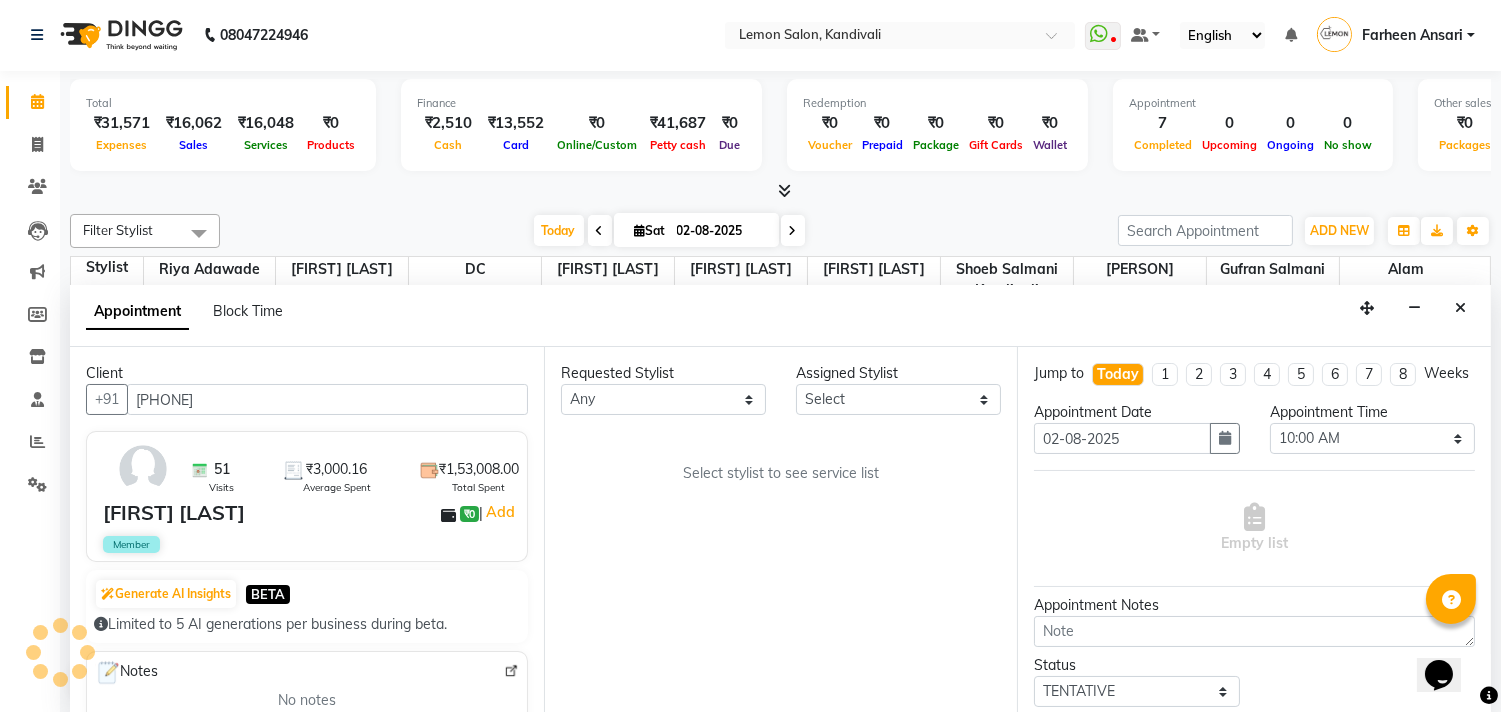 scroll, scrollTop: 707, scrollLeft: 0, axis: vertical 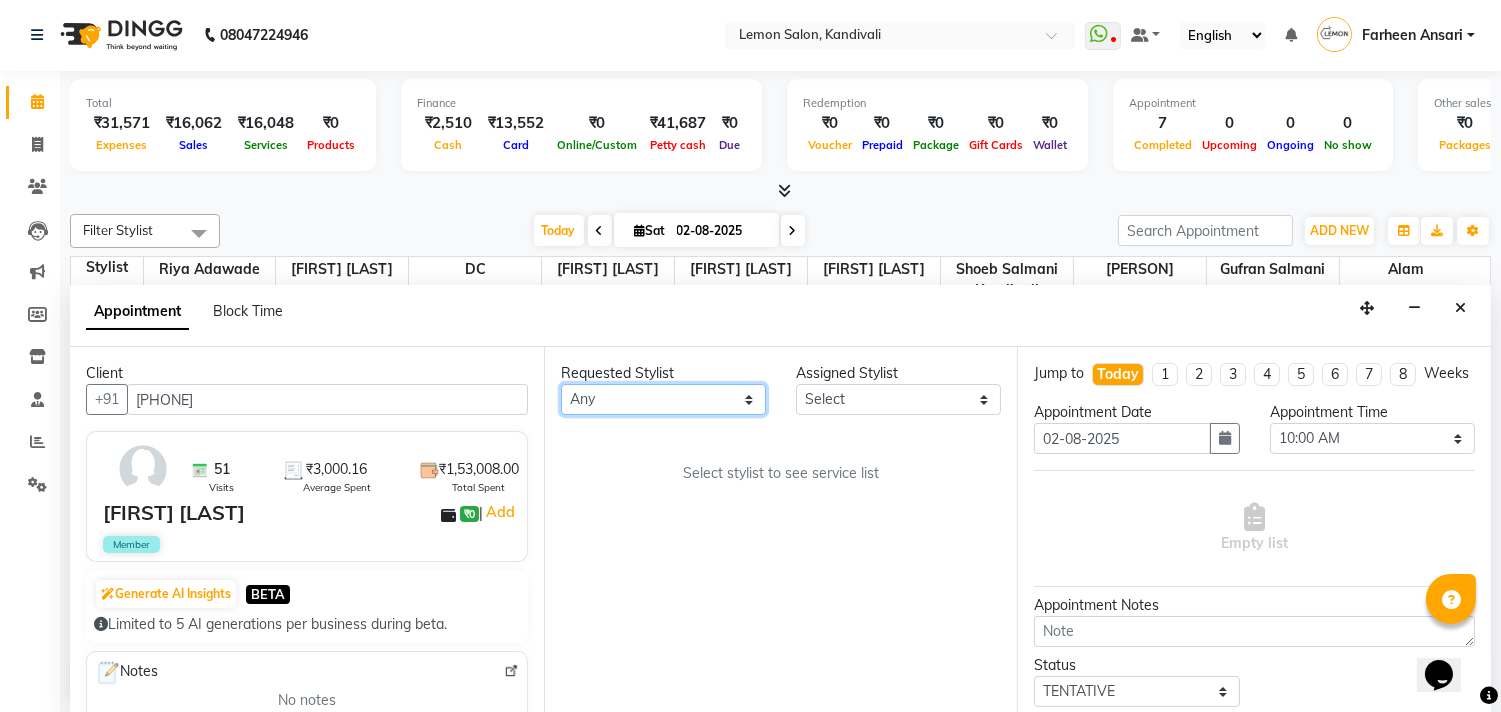 click on "Any Alam Arun Arndive DC Faheem Malik Gufran Salmani Payal Maurya Riya Adawade Shoeb Salmani Kandivali Swati Sharma Yunus Yusuf Shaikh" at bounding box center [663, 399] 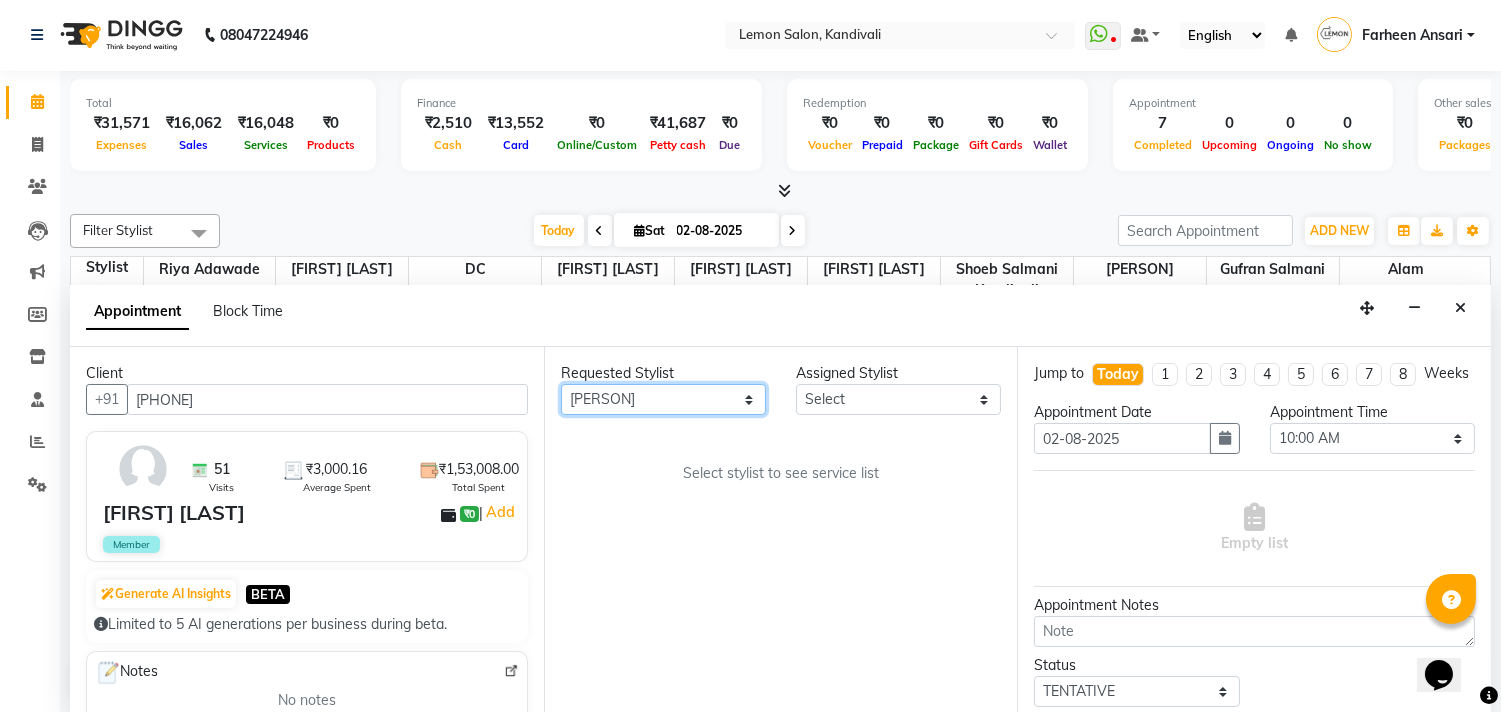 click on "Any Alam Arun Arndive DC Faheem Malik Gufran Salmani Payal Maurya Riya Adawade Shoeb Salmani Kandivali Swati Sharma Yunus Yusuf Shaikh" at bounding box center [663, 399] 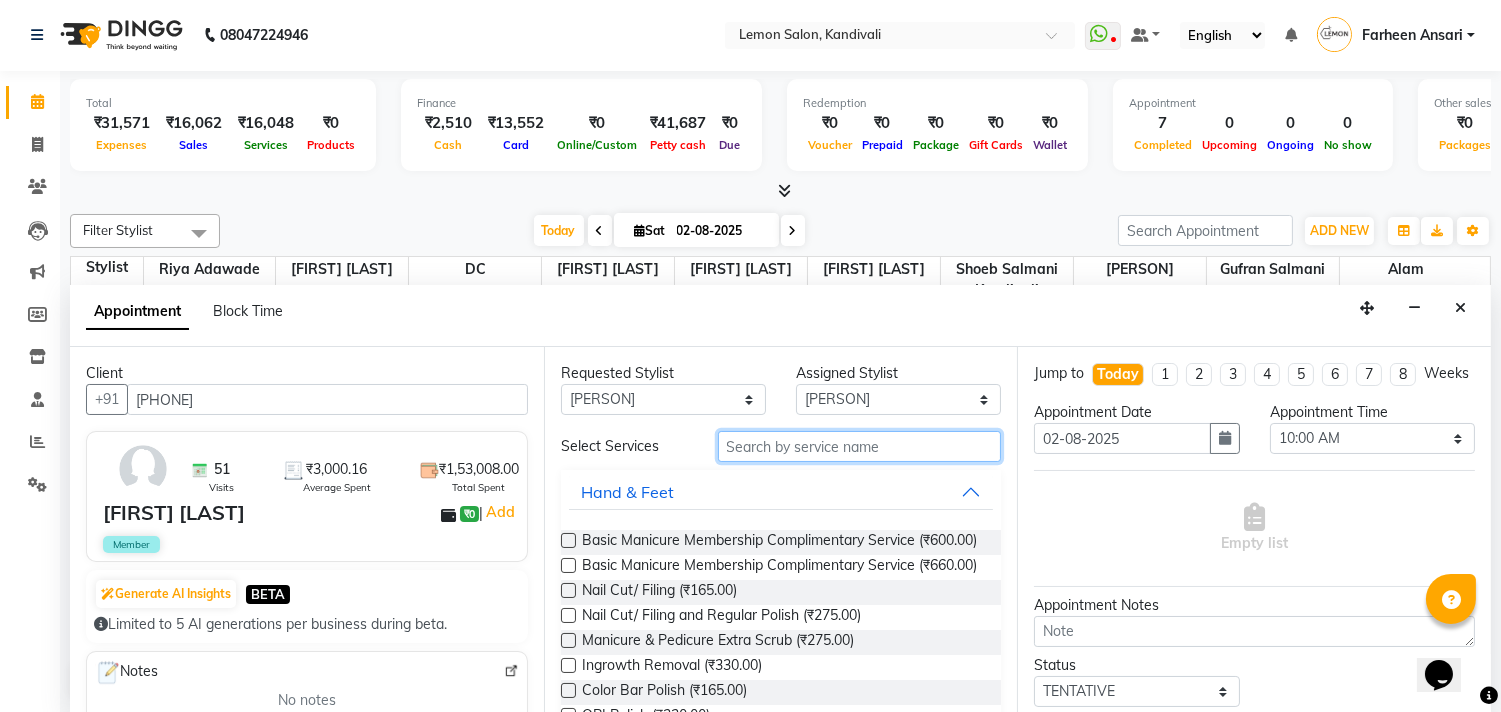 click at bounding box center [860, 446] 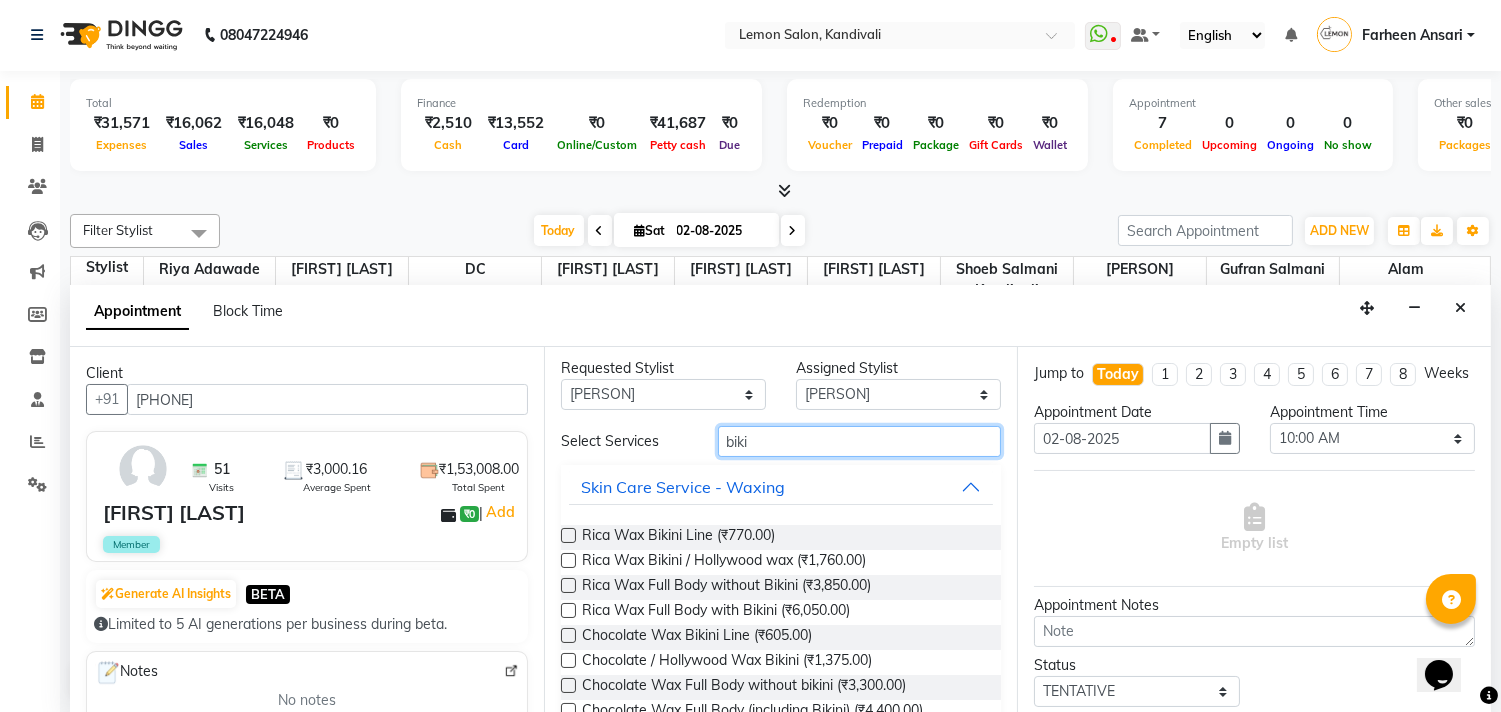 scroll, scrollTop: 0, scrollLeft: 0, axis: both 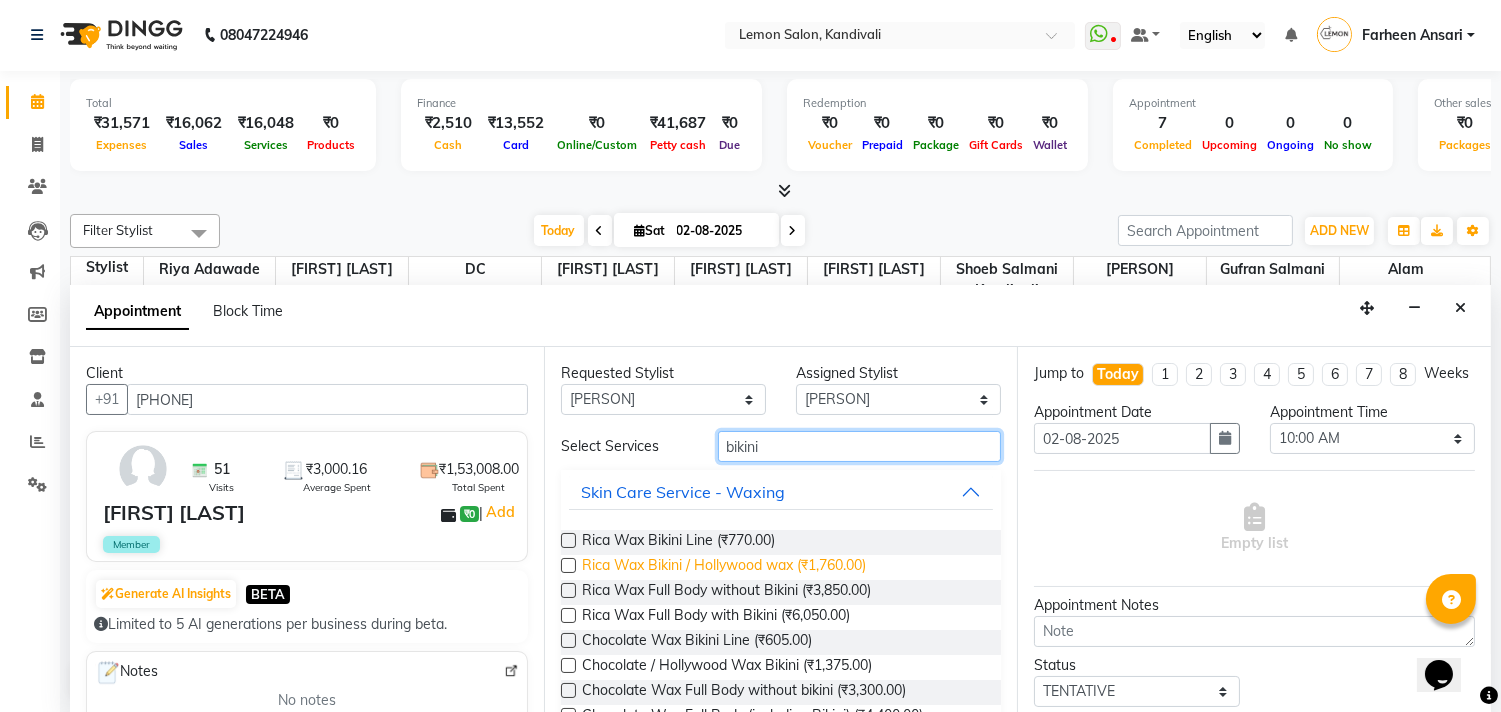 type on "bikini" 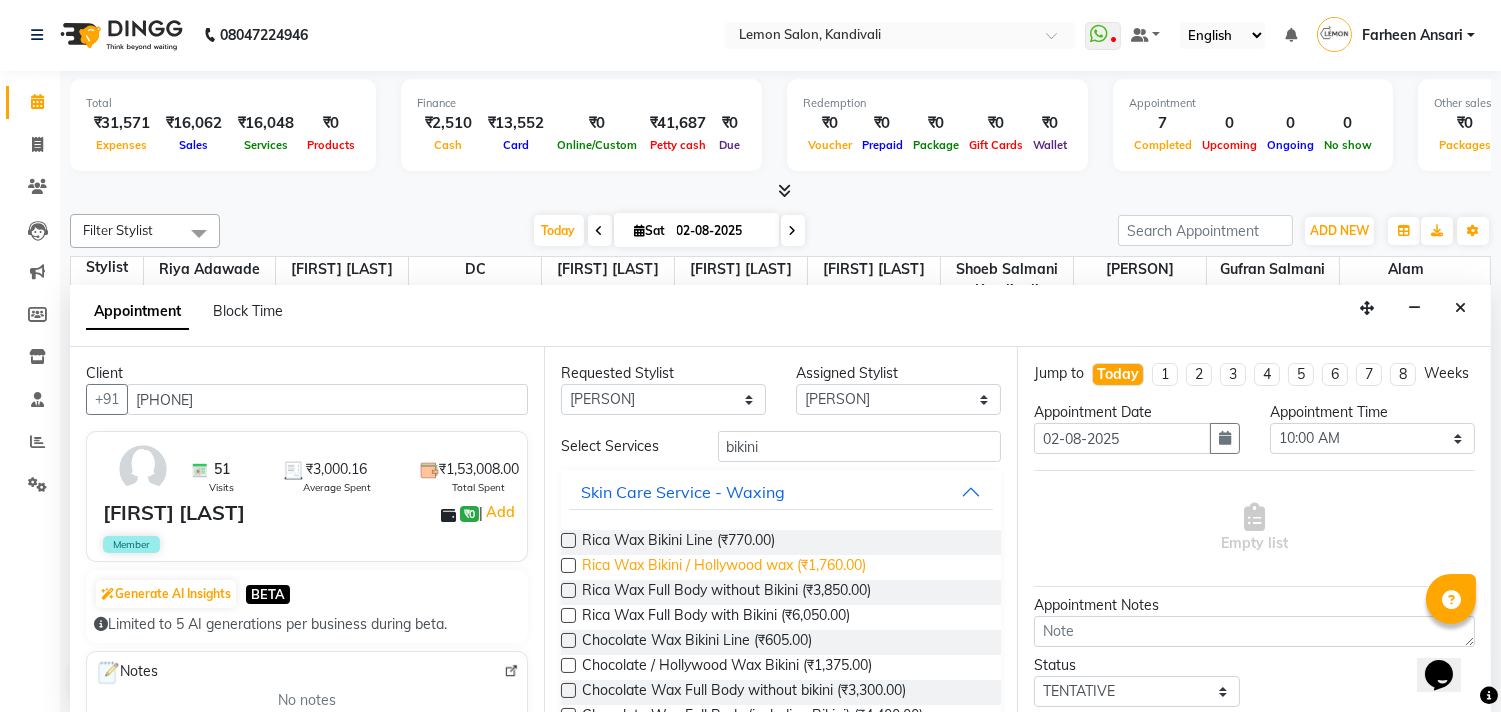 click on "Rica Wax Bikini / Hollywood wax (₹1,760.00)" at bounding box center [724, 567] 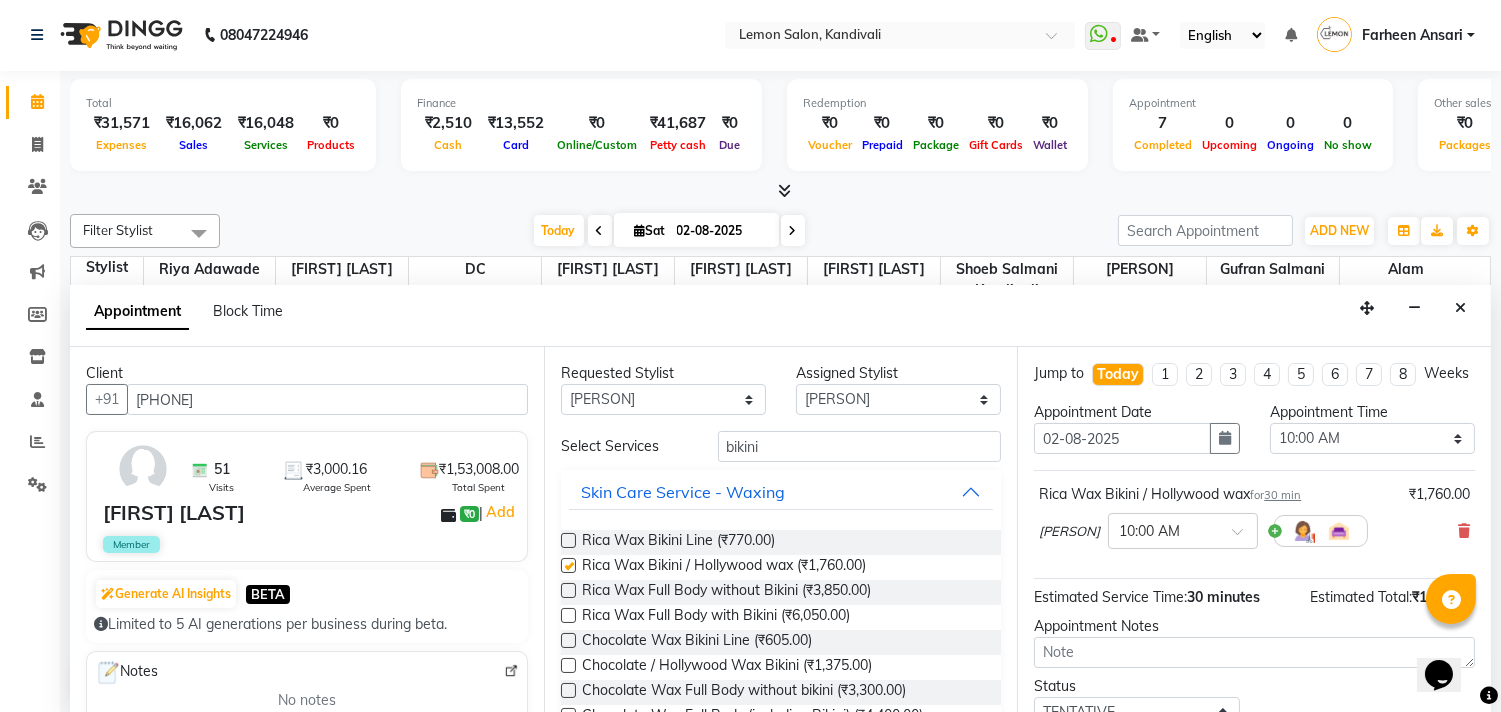 checkbox on "false" 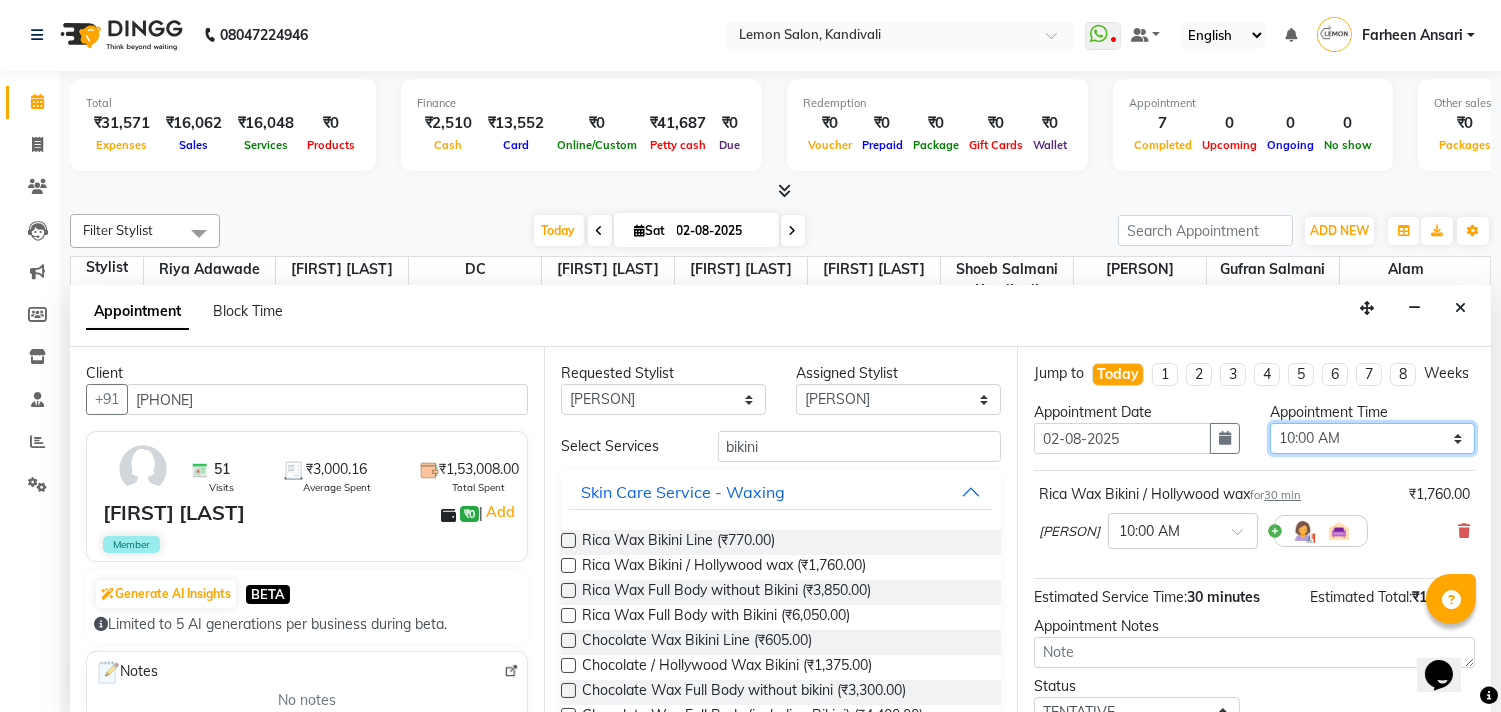 click on "Select 10:00 AM 10:15 AM 10:30 AM 10:45 AM 11:00 AM 11:15 AM 11:30 AM 11:45 AM 12:00 PM 12:15 PM 12:30 PM 12:45 PM 01:00 PM 01:15 PM 01:30 PM 01:45 PM 02:00 PM 02:15 PM 02:30 PM 02:45 PM 03:00 PM 03:15 PM 03:30 PM 03:45 PM 04:00 PM 04:15 PM 04:30 PM 04:45 PM 05:00 PM 05:15 PM 05:30 PM 05:45 PM 06:00 PM 06:15 PM 06:30 PM 06:45 PM 07:00 PM 07:15 PM 07:30 PM 07:45 PM 08:00 PM 08:15 PM 08:30 PM 08:45 PM 09:00 PM 09:15 PM 09:30 PM 09:45 PM 10:00 PM" at bounding box center (1372, 438) 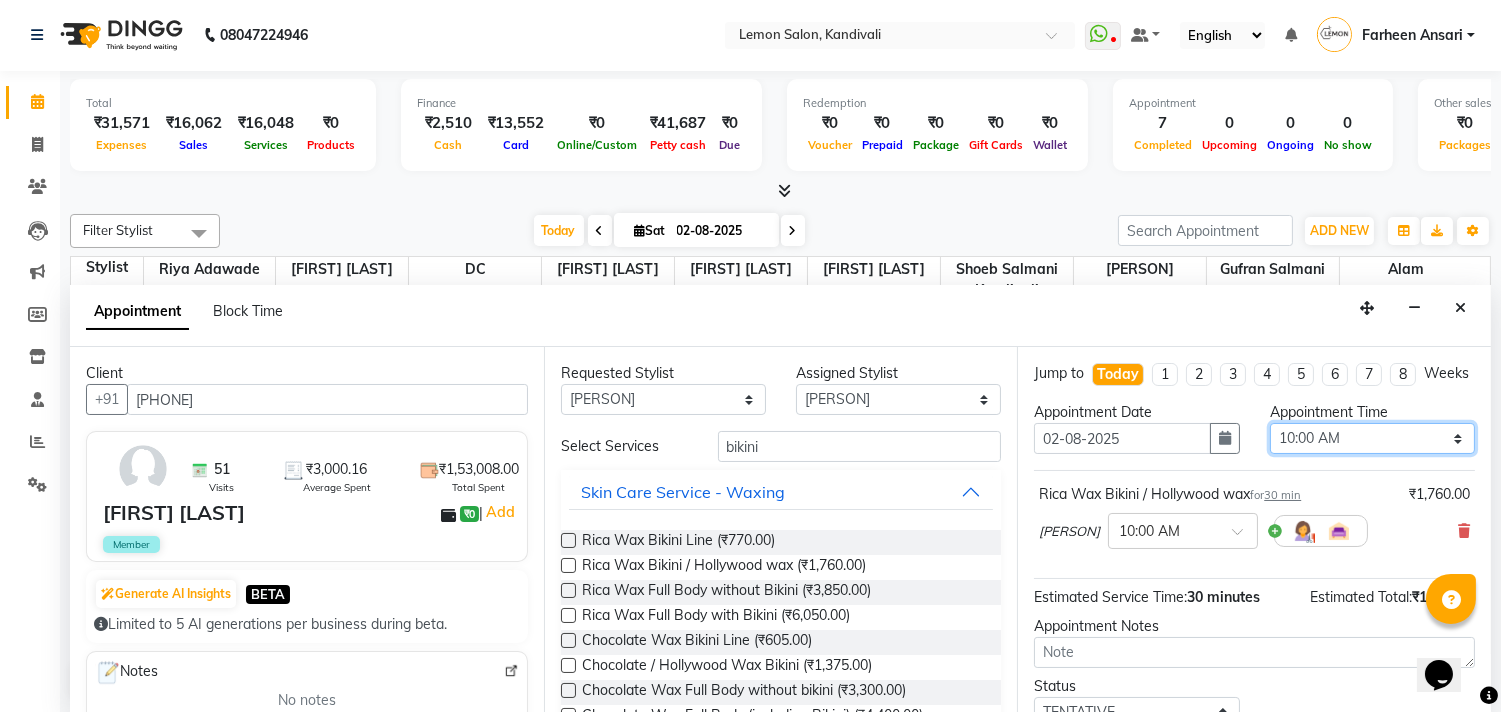 select on "1095" 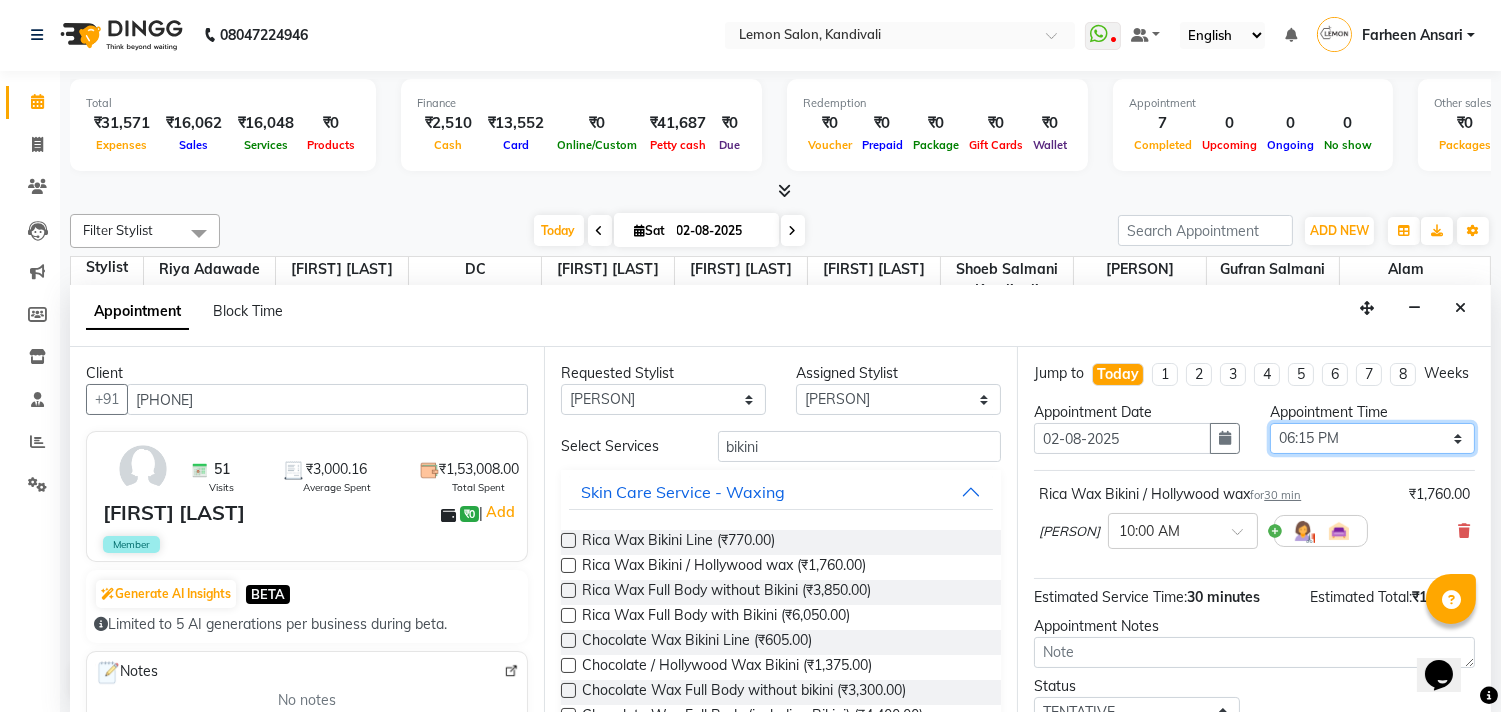 click on "Select 10:00 AM 10:15 AM 10:30 AM 10:45 AM 11:00 AM 11:15 AM 11:30 AM 11:45 AM 12:00 PM 12:15 PM 12:30 PM 12:45 PM 01:00 PM 01:15 PM 01:30 PM 01:45 PM 02:00 PM 02:15 PM 02:30 PM 02:45 PM 03:00 PM 03:15 PM 03:30 PM 03:45 PM 04:00 PM 04:15 PM 04:30 PM 04:45 PM 05:00 PM 05:15 PM 05:30 PM 05:45 PM 06:00 PM 06:15 PM 06:30 PM 06:45 PM 07:00 PM 07:15 PM 07:30 PM 07:45 PM 08:00 PM 08:15 PM 08:30 PM 08:45 PM 09:00 PM 09:15 PM 09:30 PM 09:45 PM 10:00 PM" at bounding box center (1372, 438) 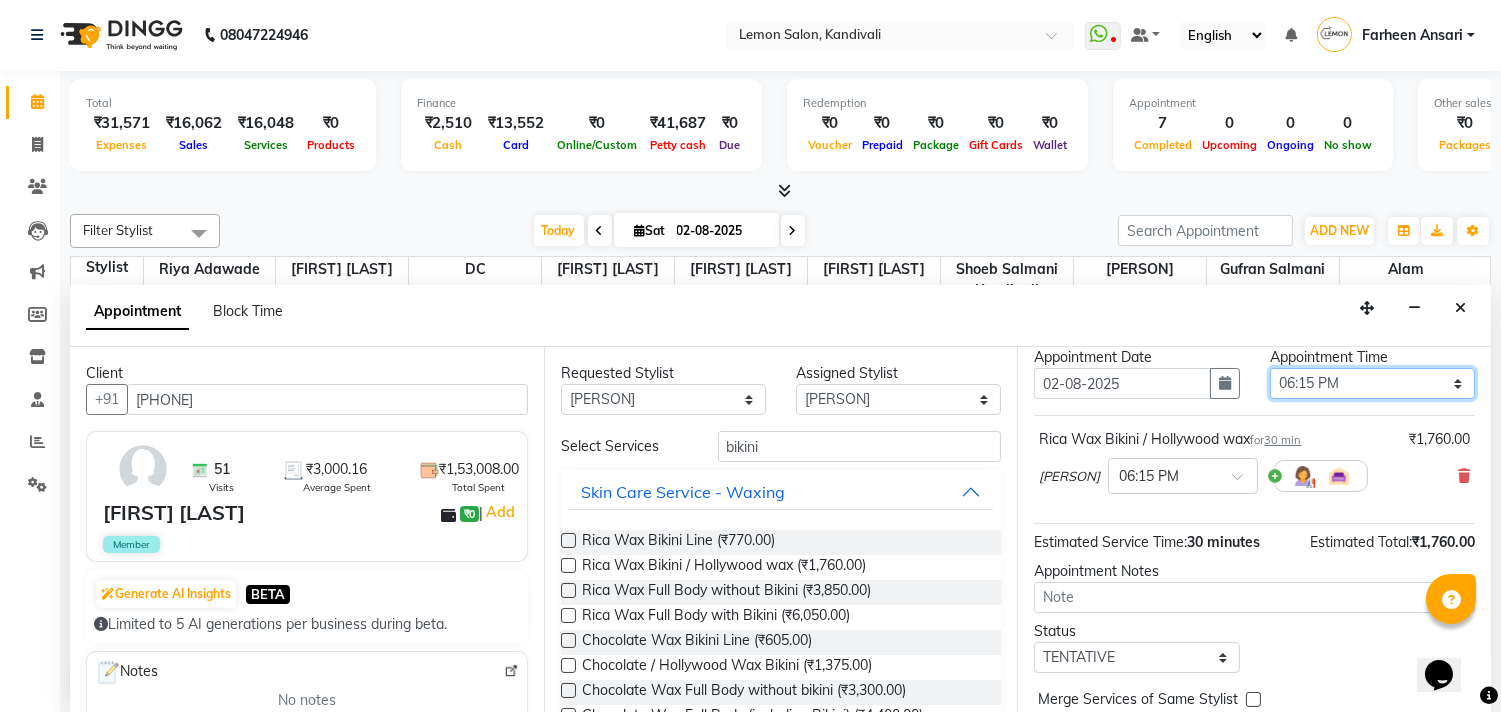 scroll, scrollTop: 161, scrollLeft: 0, axis: vertical 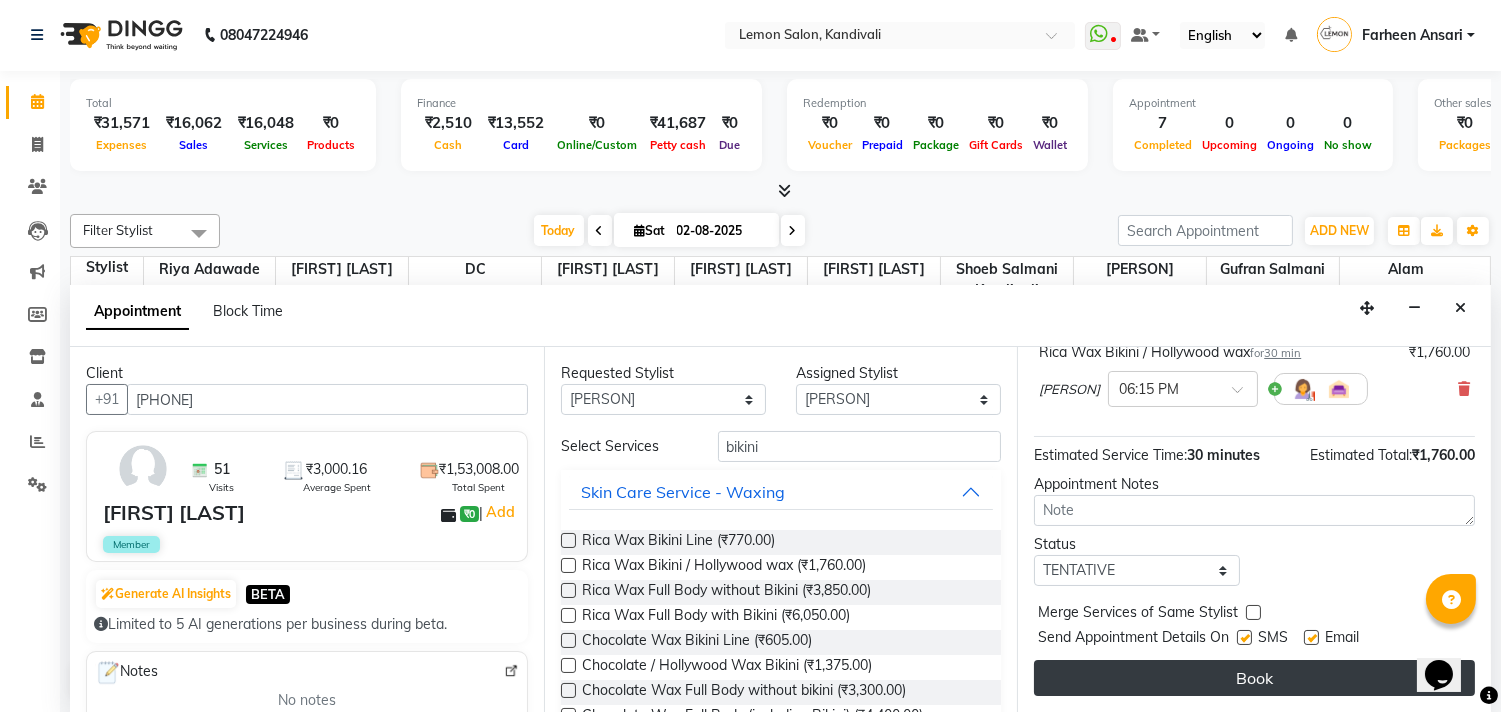 click on "Book" at bounding box center (1254, 678) 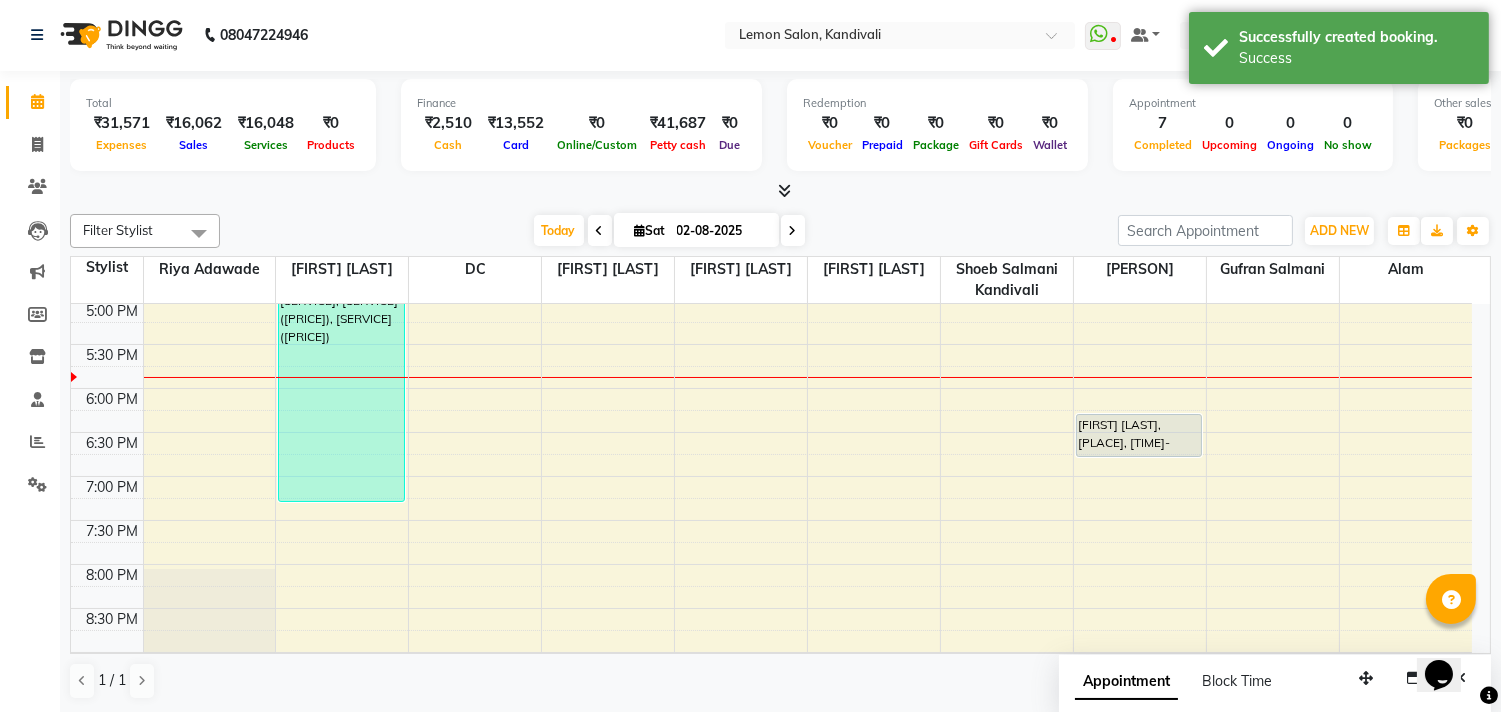 scroll, scrollTop: 0, scrollLeft: 0, axis: both 